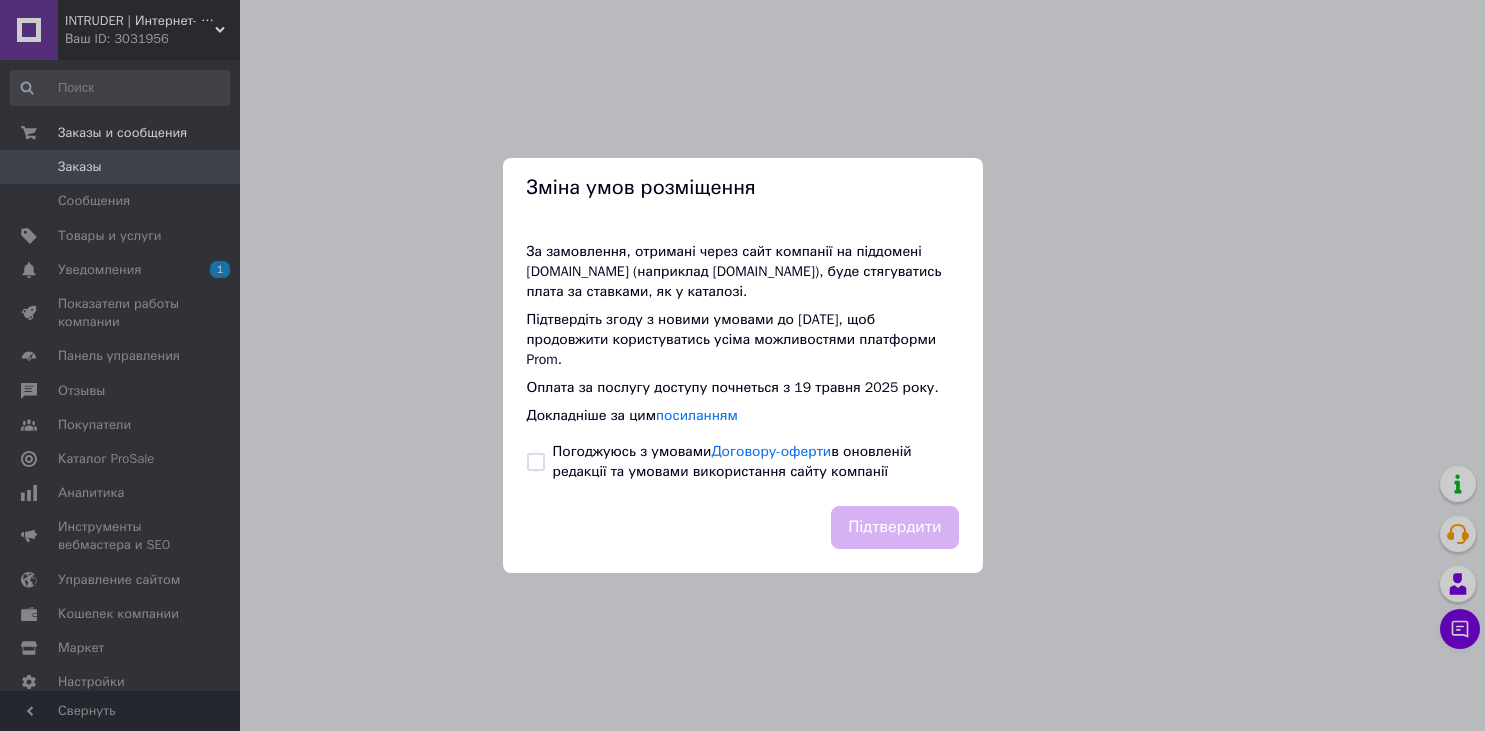 scroll, scrollTop: 0, scrollLeft: 0, axis: both 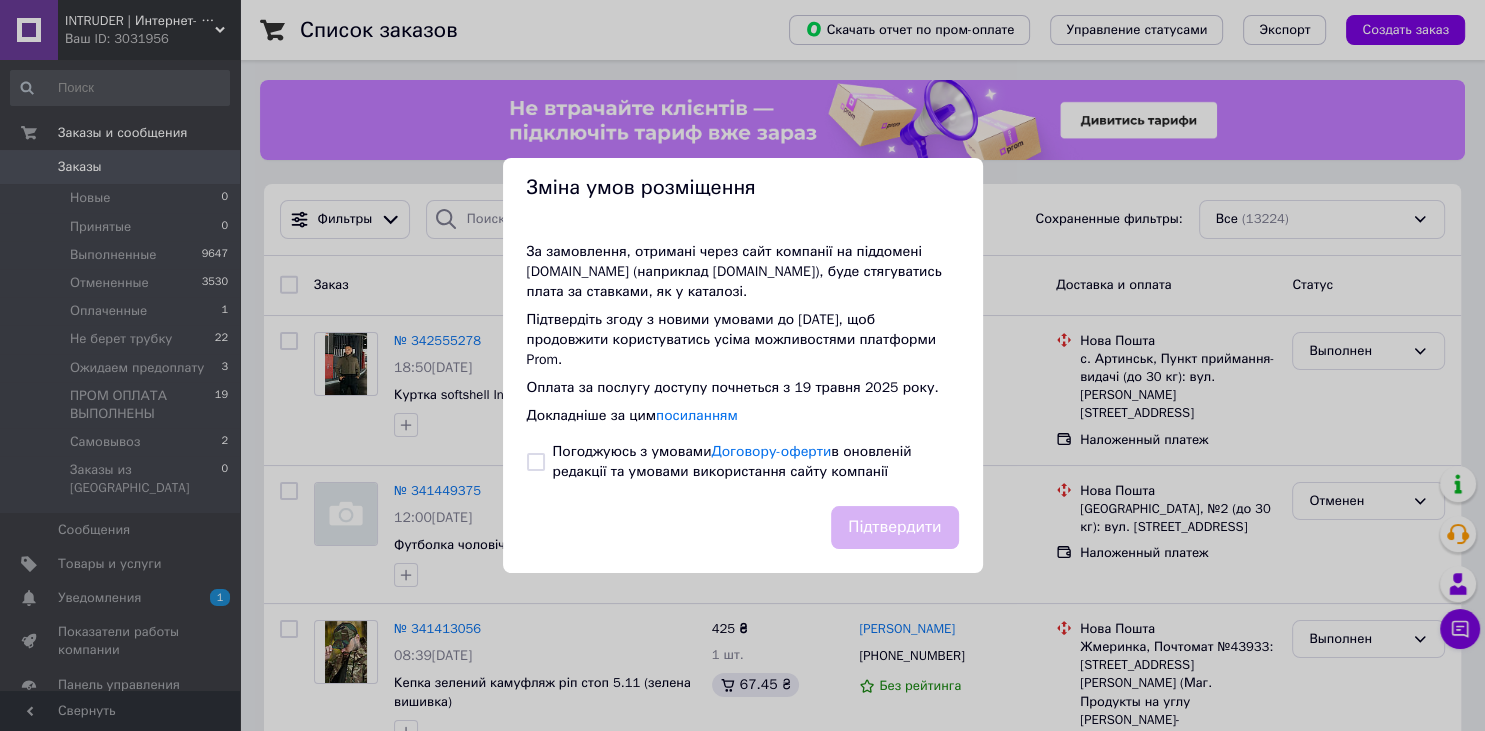 click at bounding box center (536, 462) 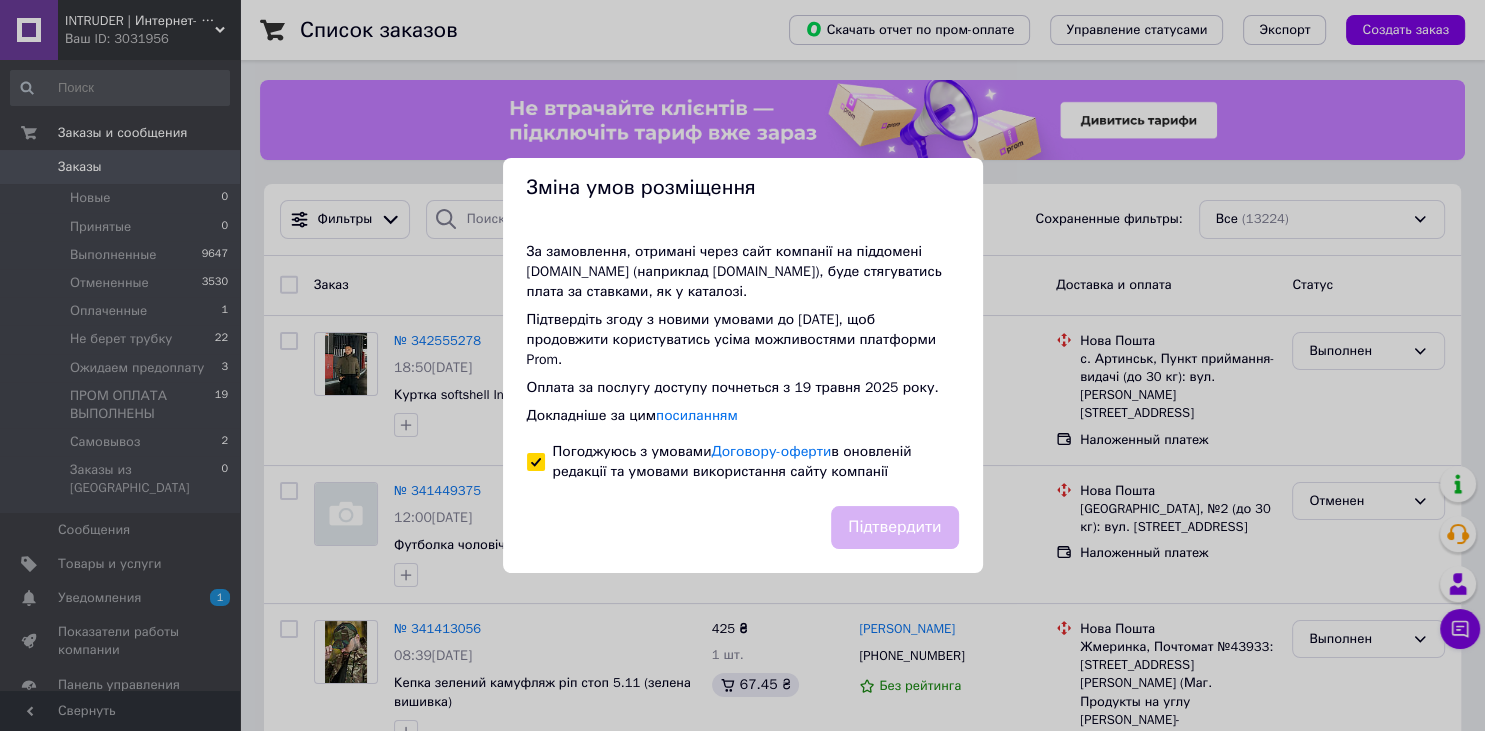 checkbox on "true" 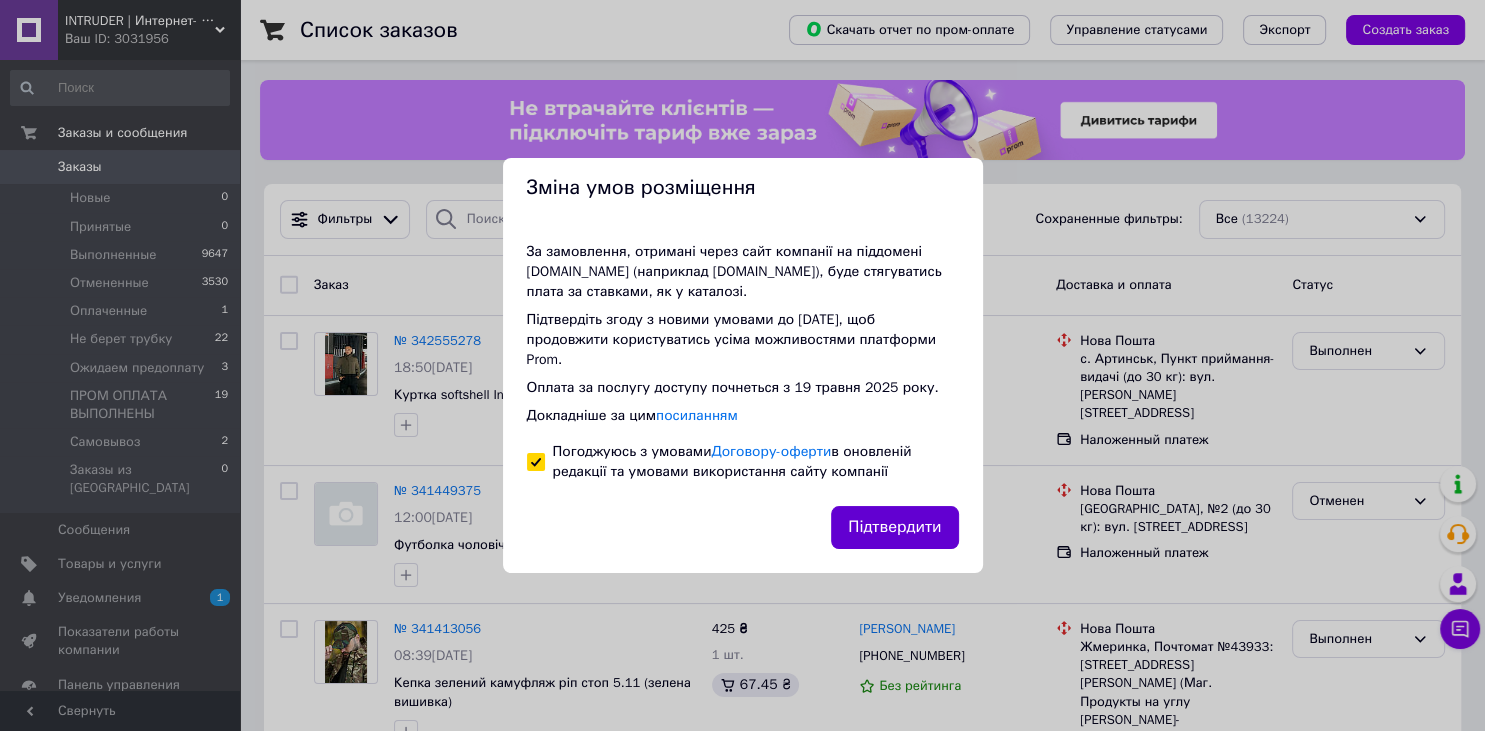 click on "Підтвердити" at bounding box center (894, 527) 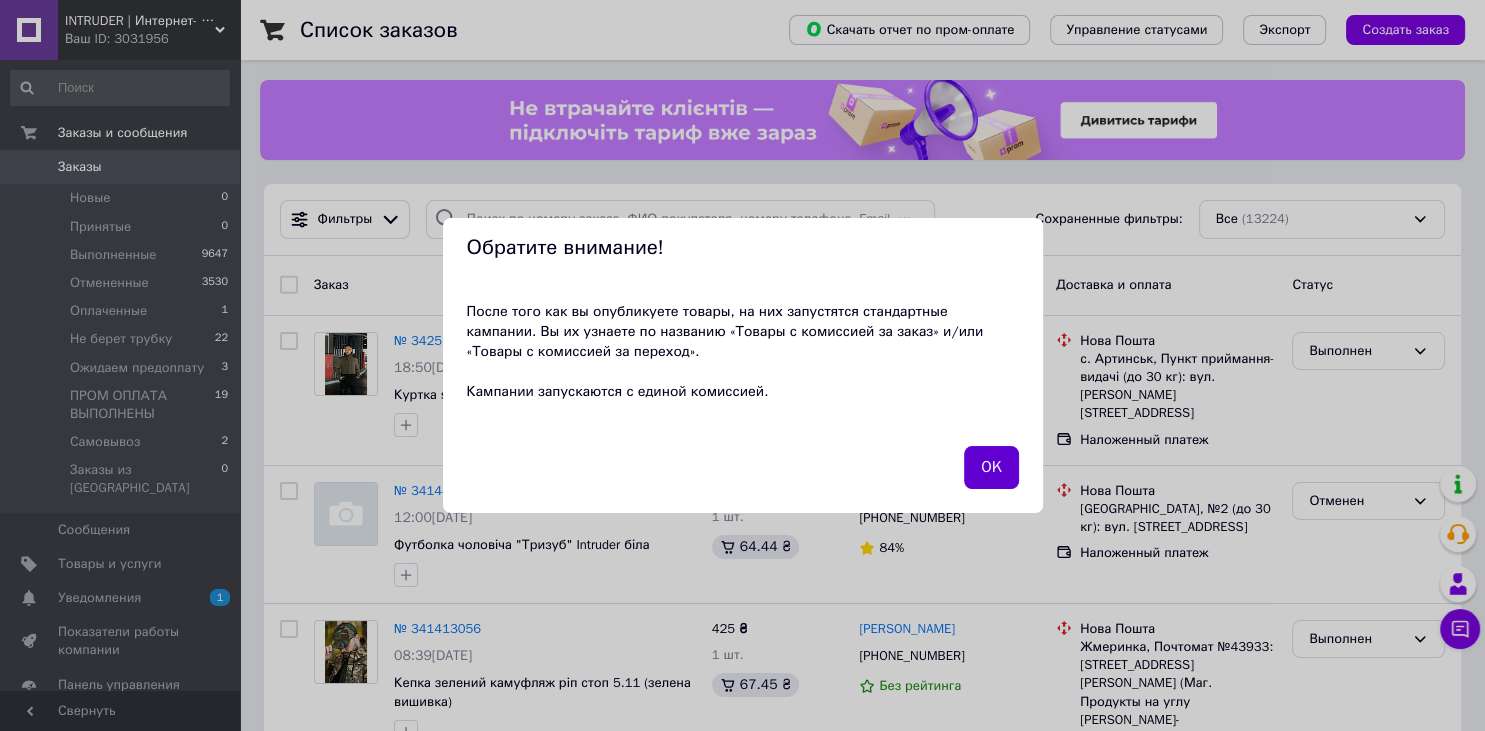 click on "OK" at bounding box center [991, 467] 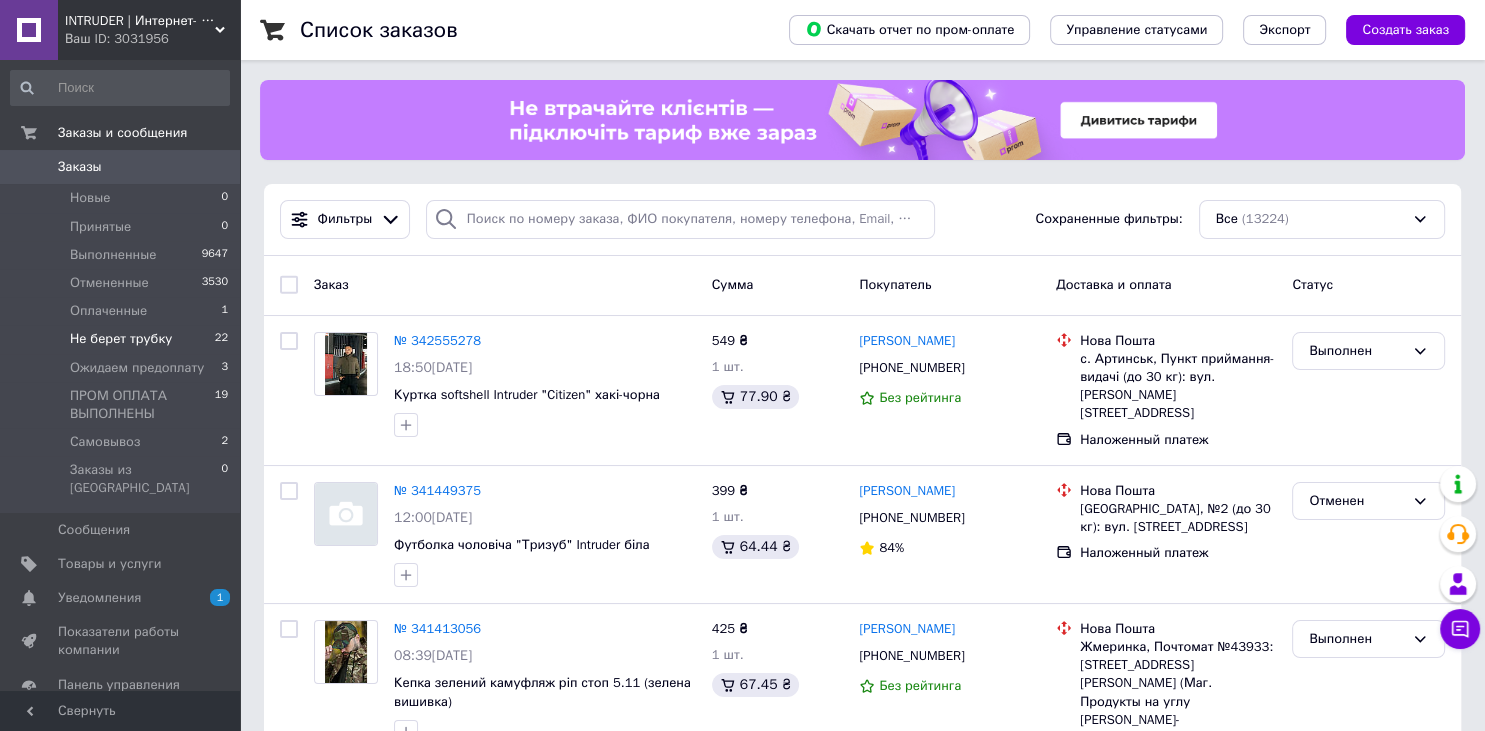 click on "Не берет трубку" at bounding box center [121, 339] 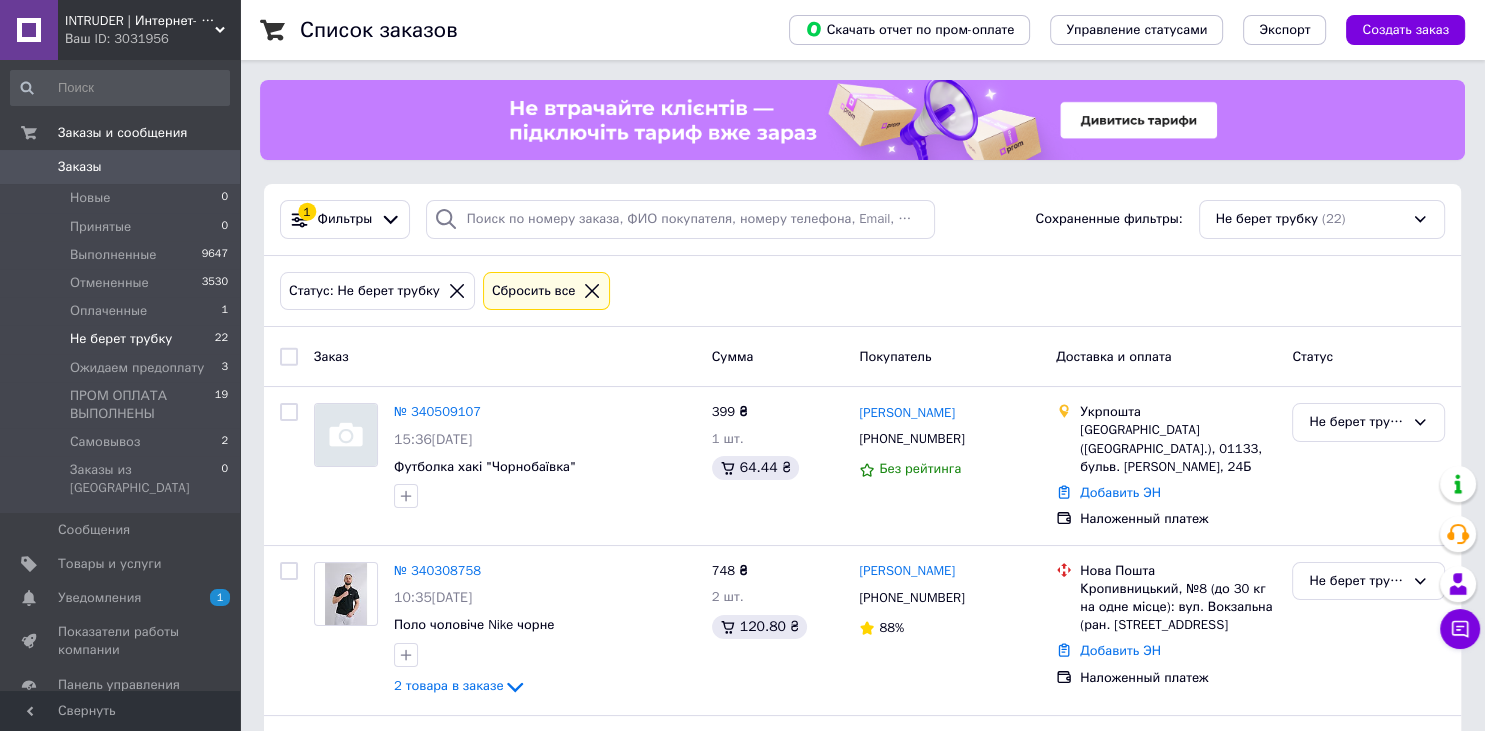 click on "Заказы" at bounding box center [121, 167] 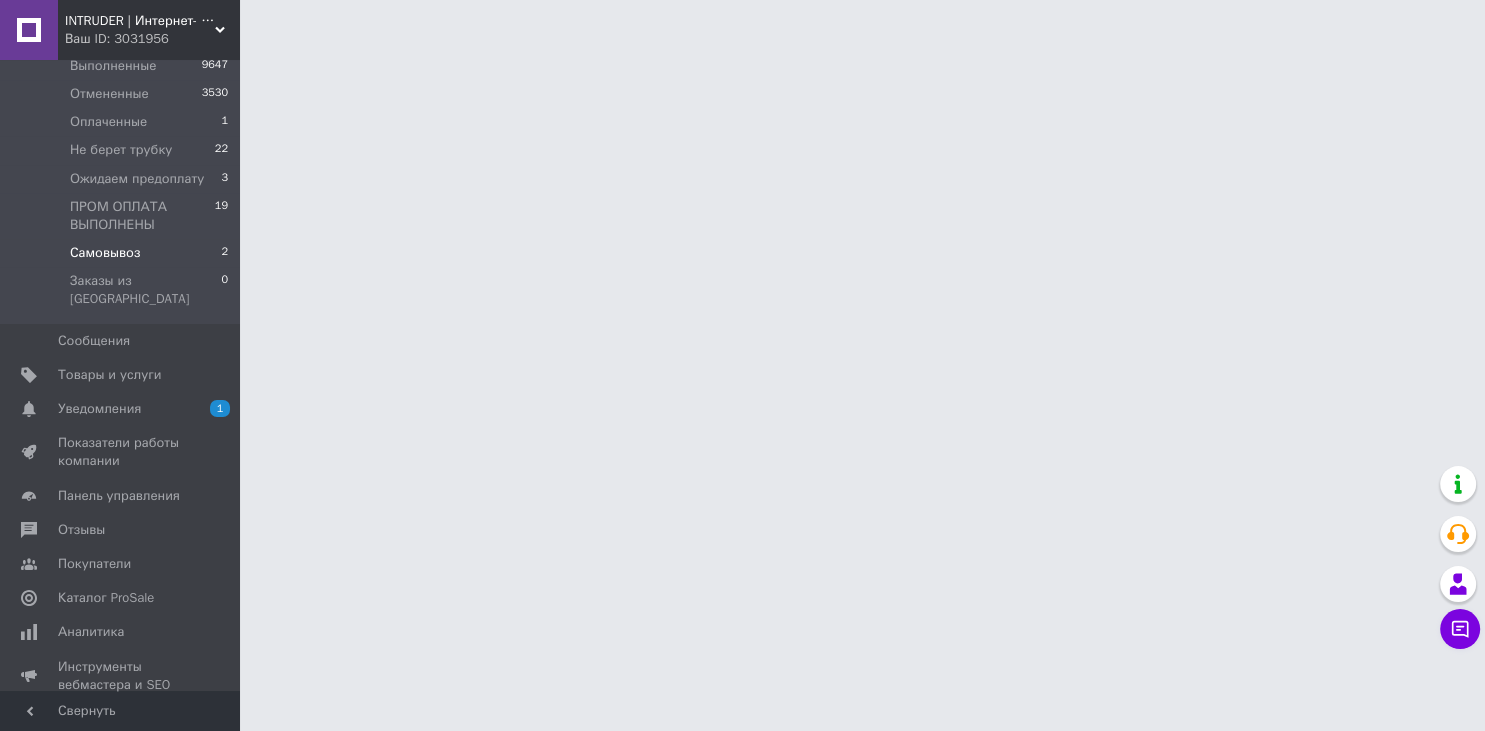 scroll, scrollTop: 211, scrollLeft: 0, axis: vertical 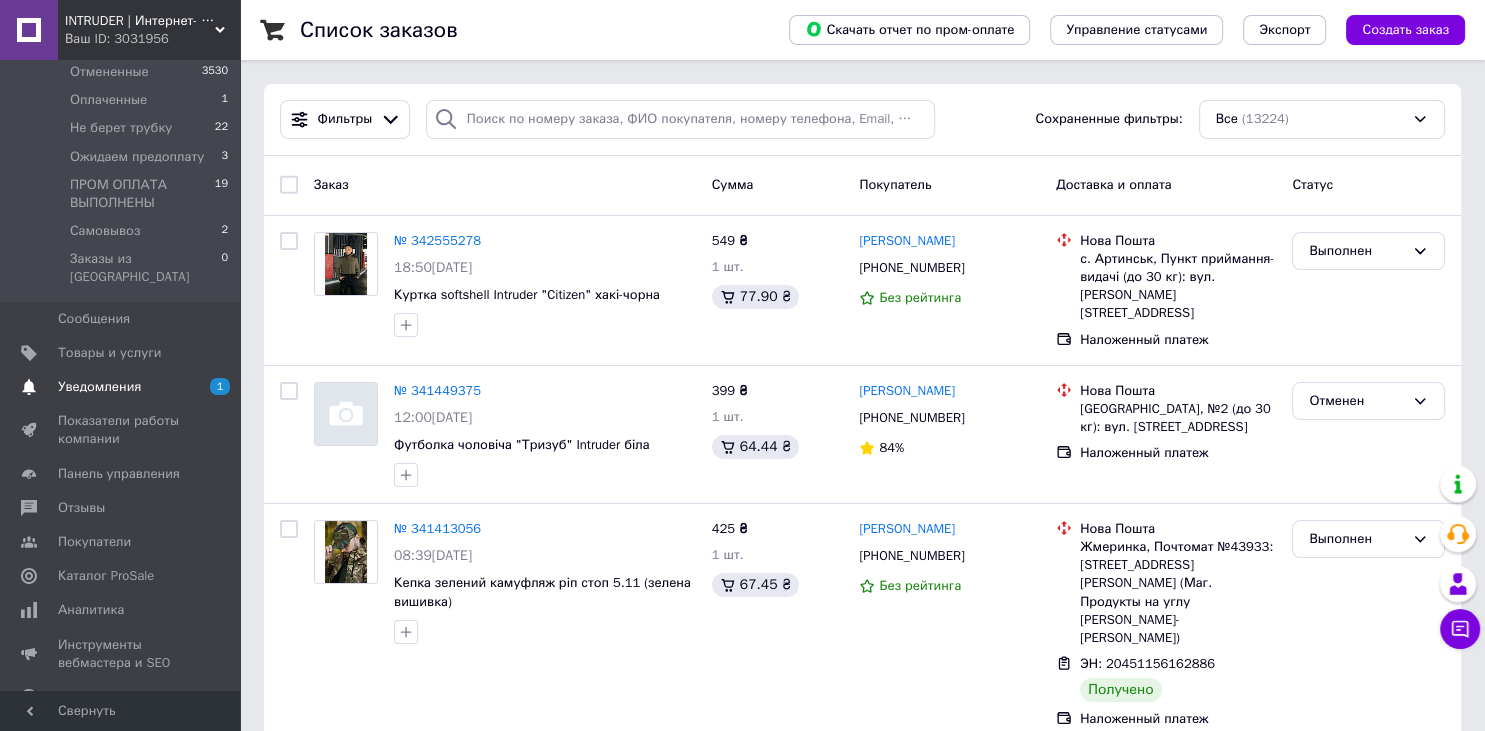 click on "Уведомления" at bounding box center [99, 387] 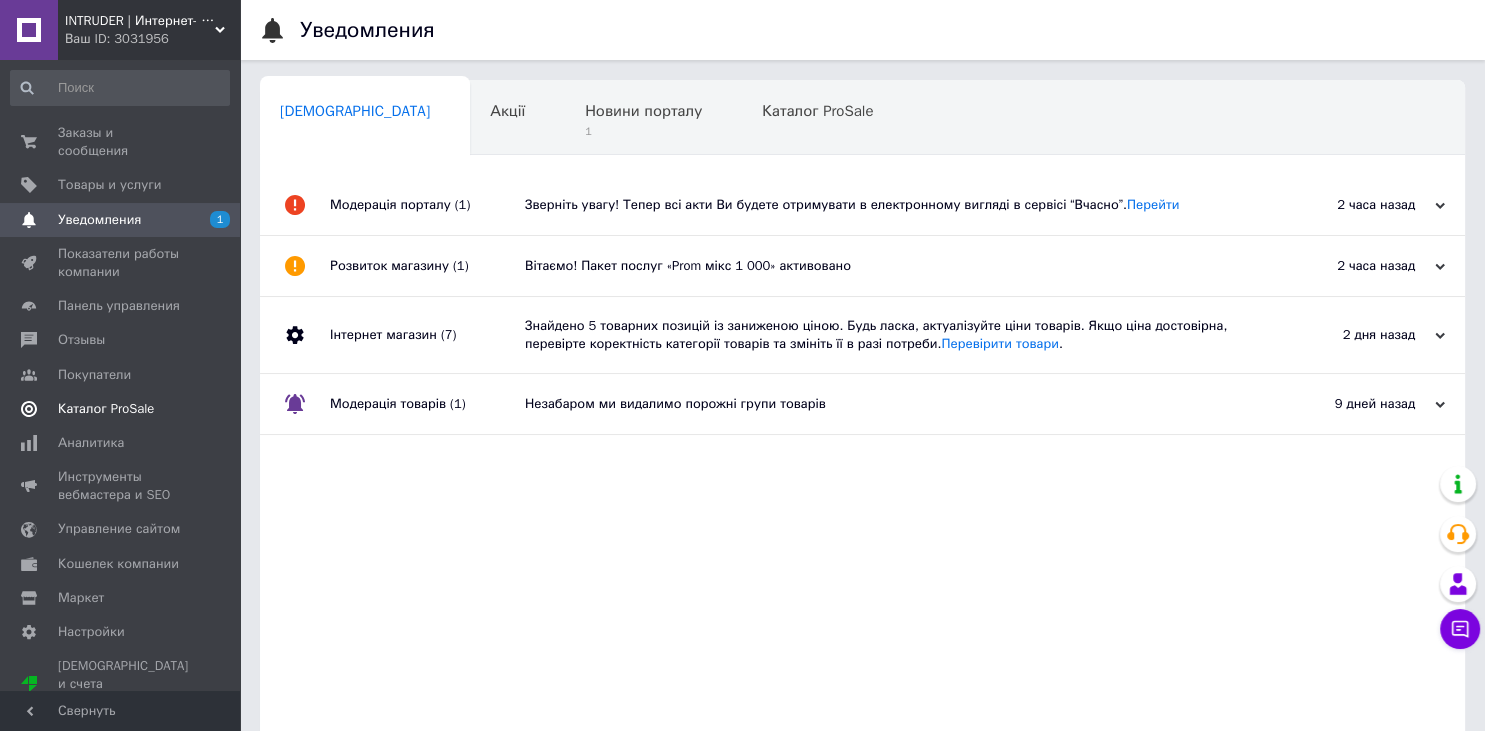 click on "Каталог ProSale" at bounding box center [106, 409] 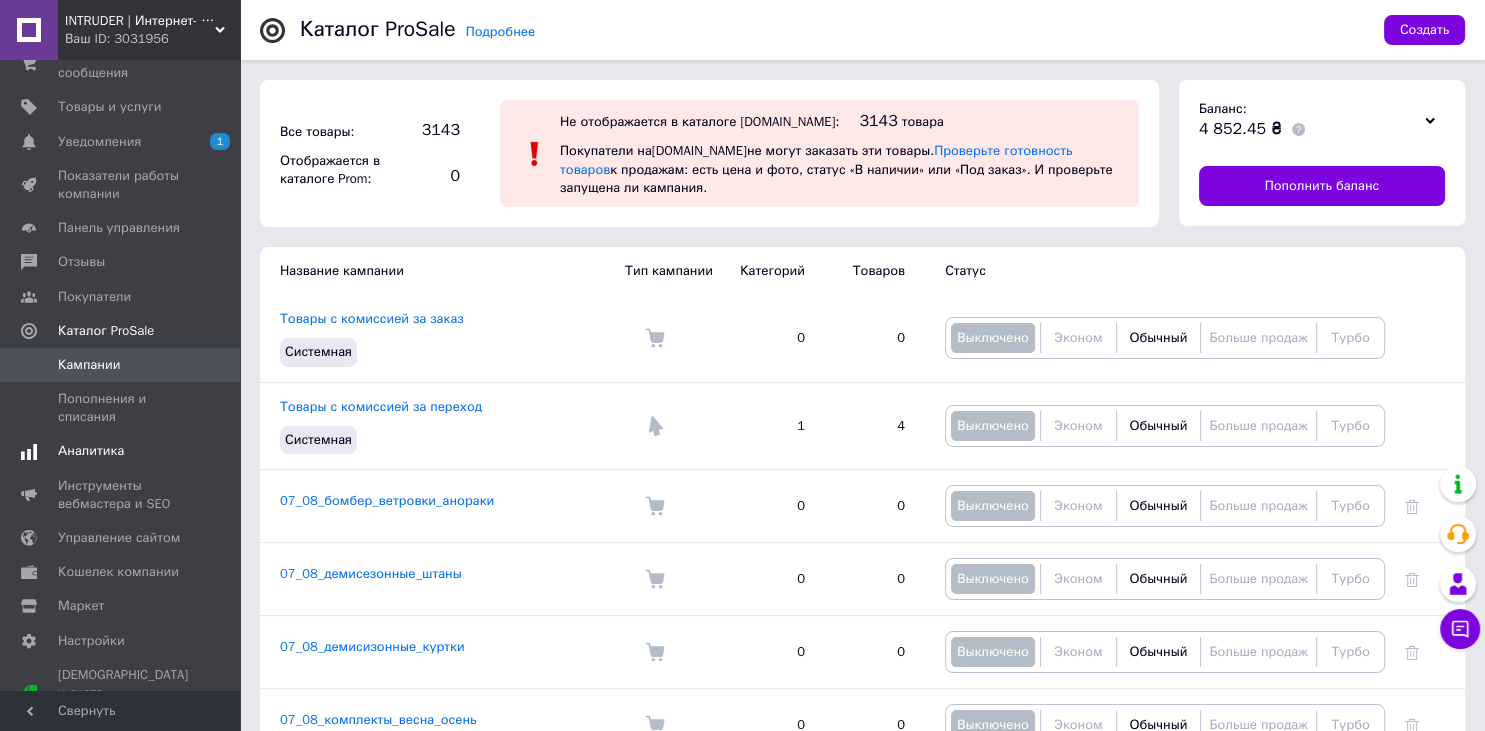 scroll, scrollTop: 79, scrollLeft: 0, axis: vertical 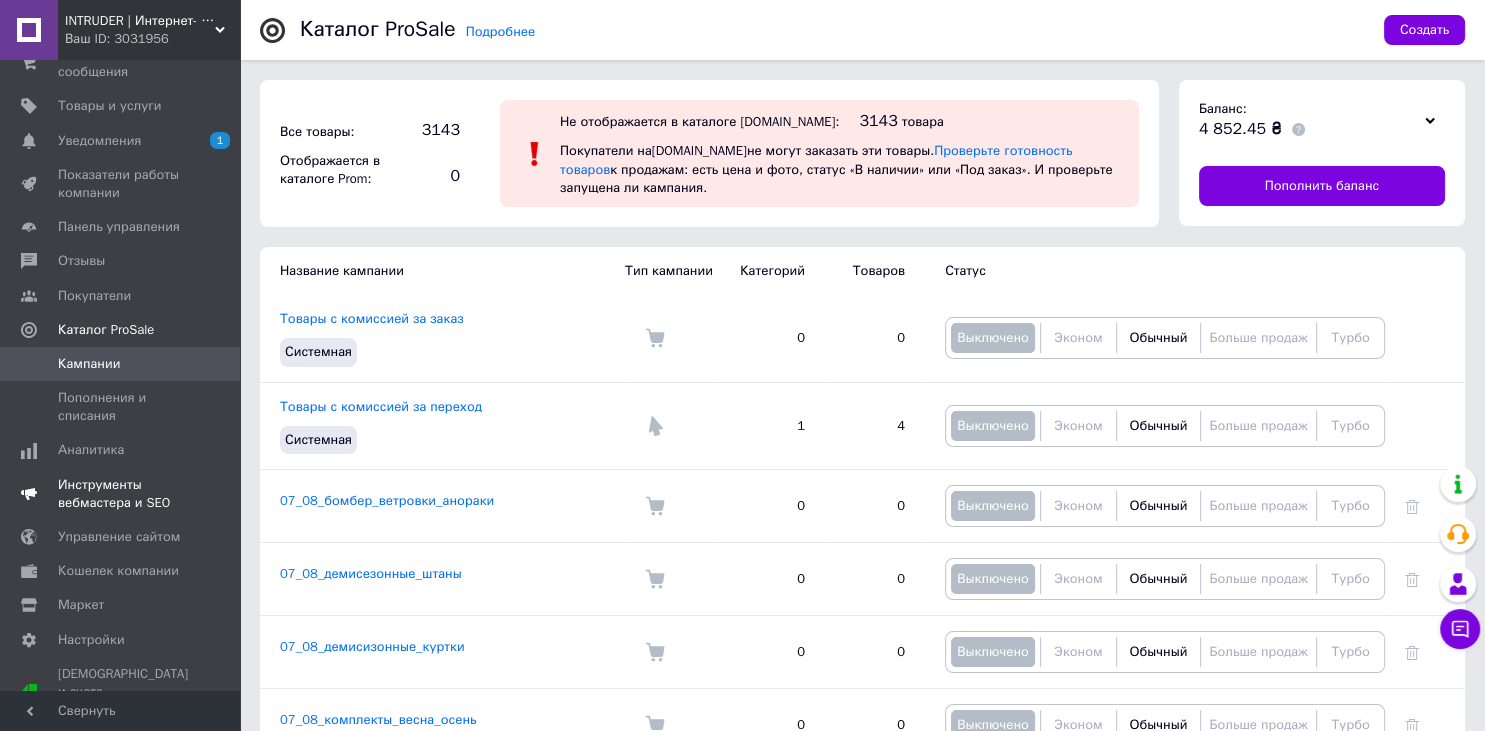click on "Инструменты вебмастера и SEO" at bounding box center [121, 494] 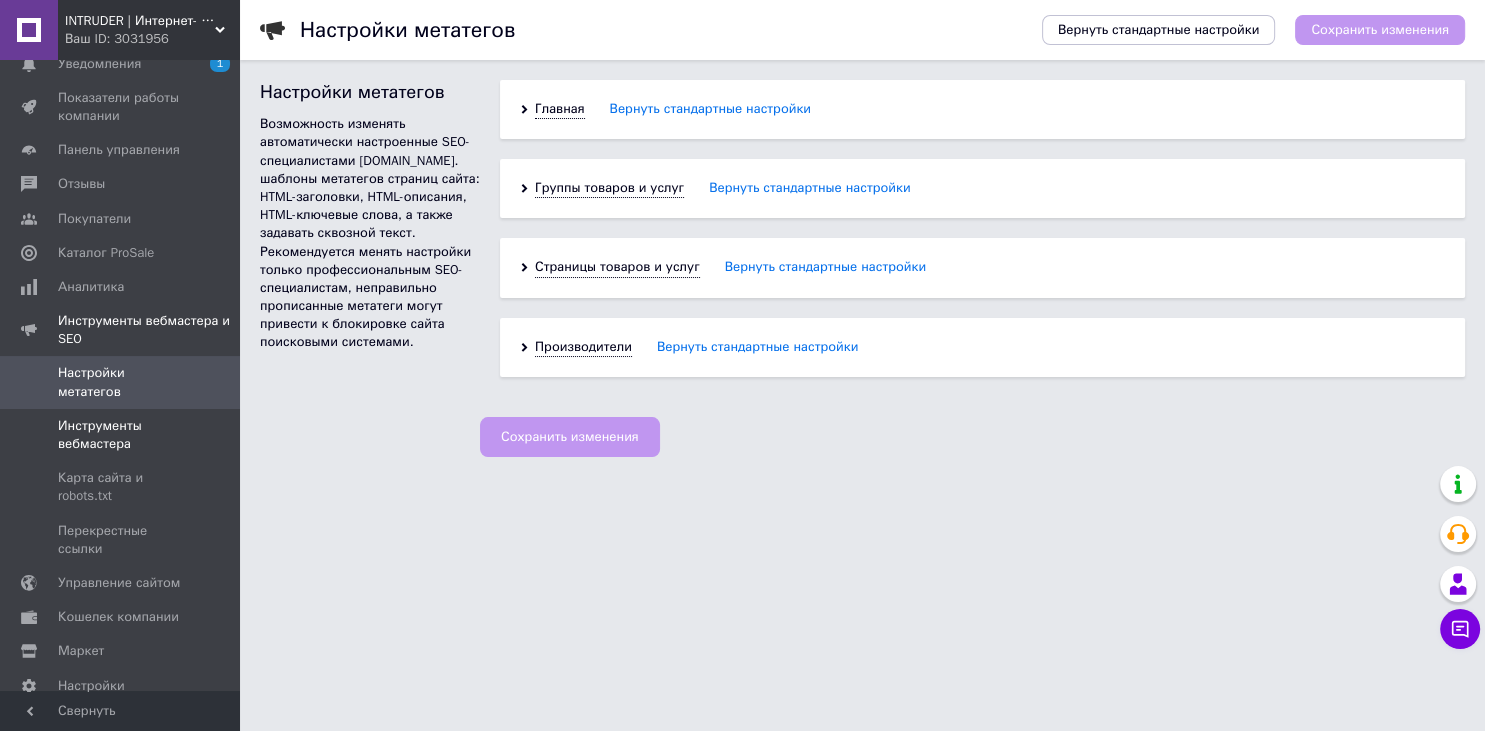 scroll, scrollTop: 185, scrollLeft: 0, axis: vertical 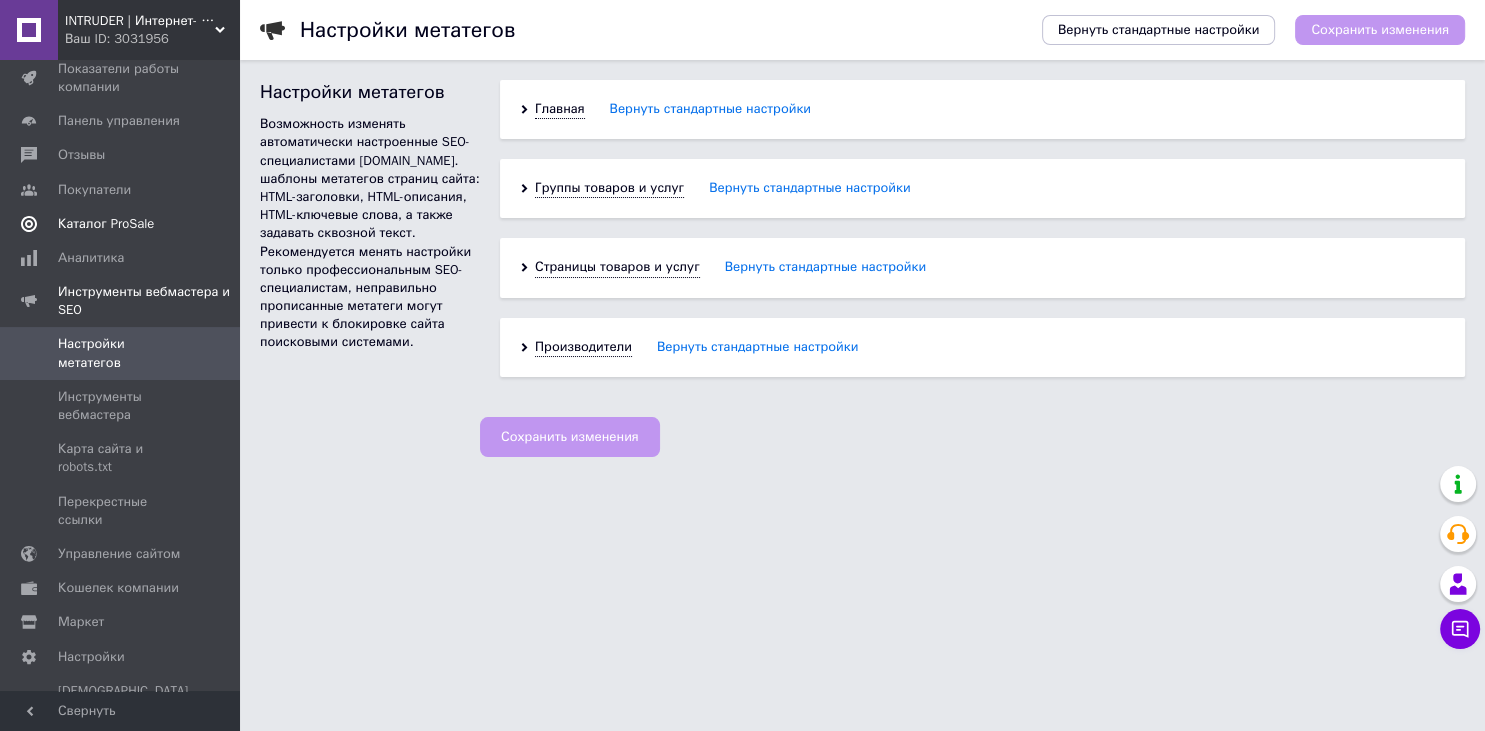 click on "Каталог ProSale" at bounding box center (106, 224) 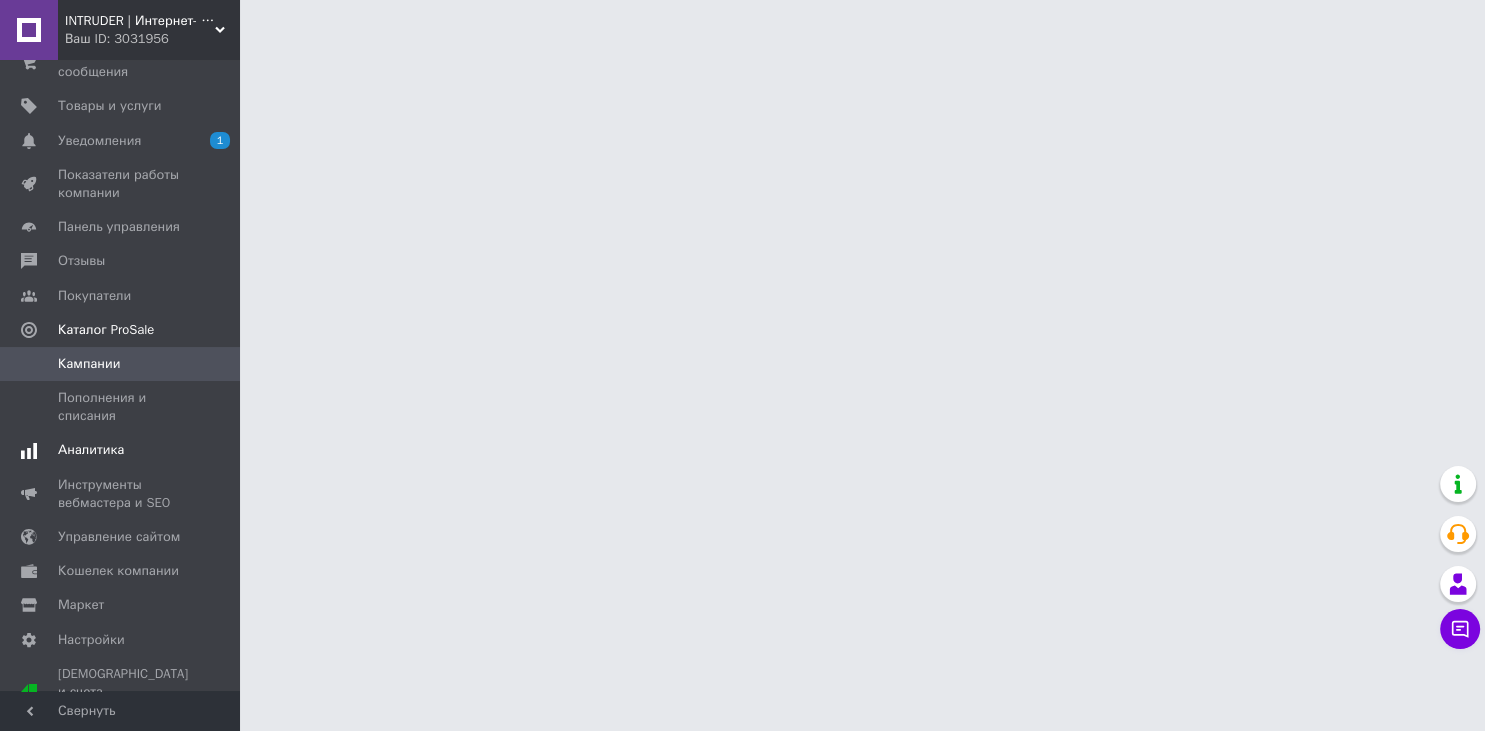 click on "Аналитика" at bounding box center [91, 450] 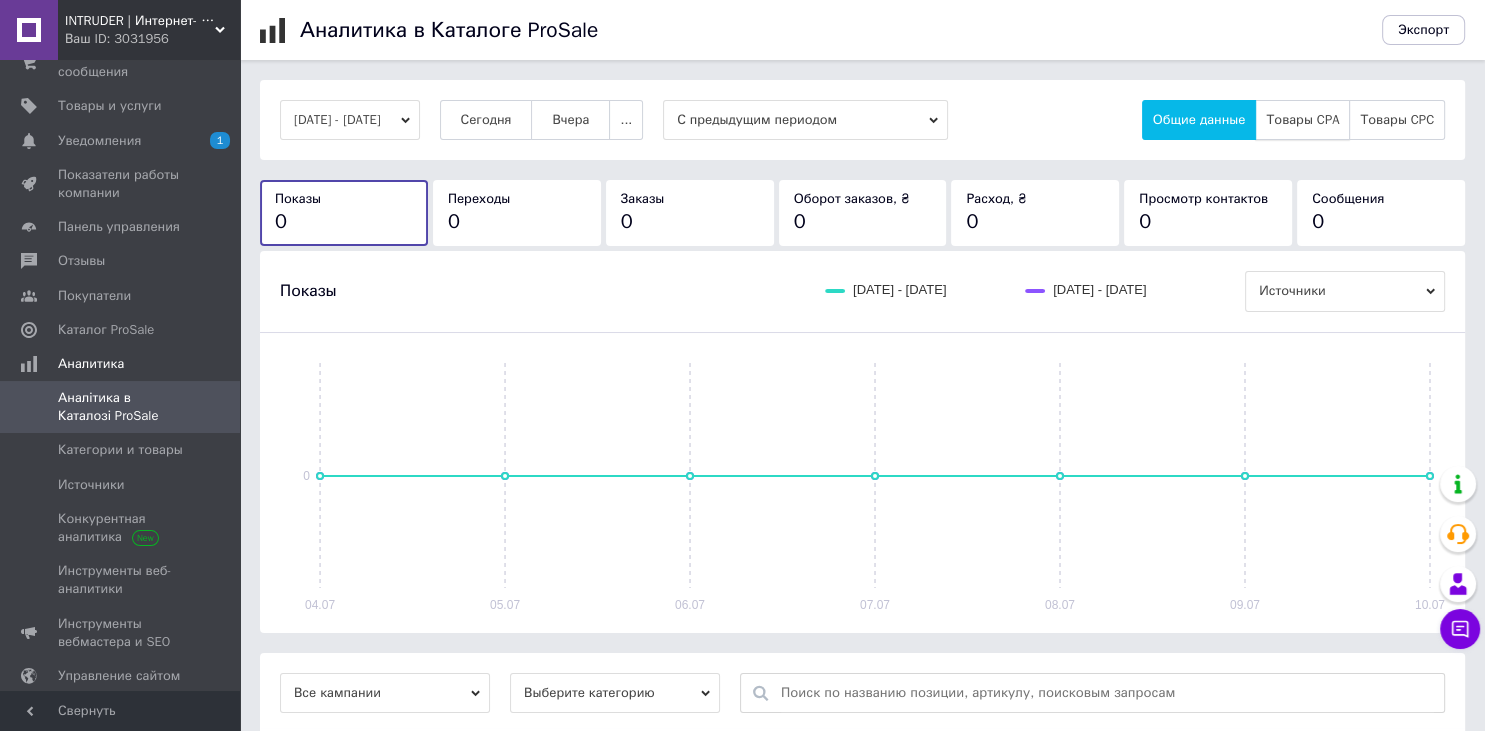 click on "Товары CPA" at bounding box center [1302, 120] 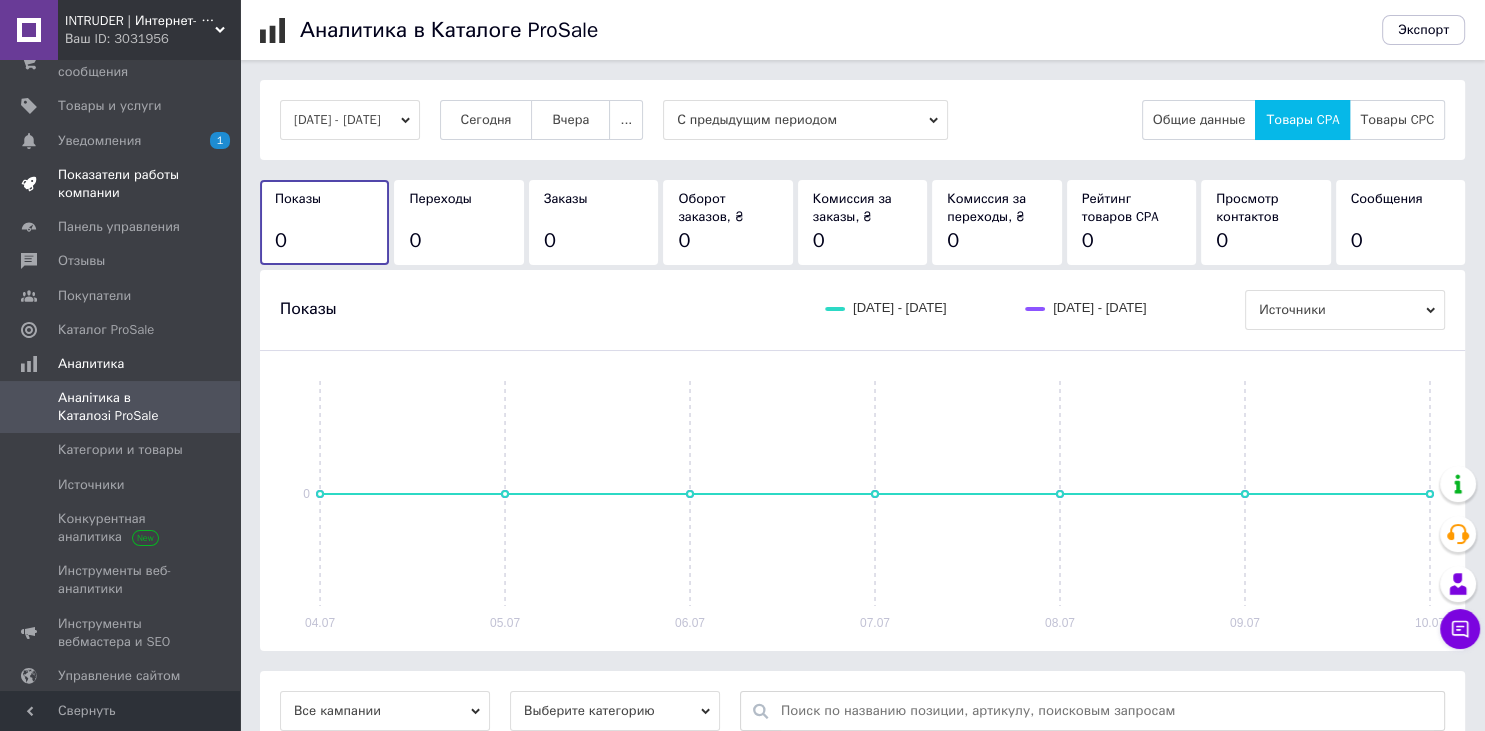 click on "Показатели работы компании" at bounding box center (121, 184) 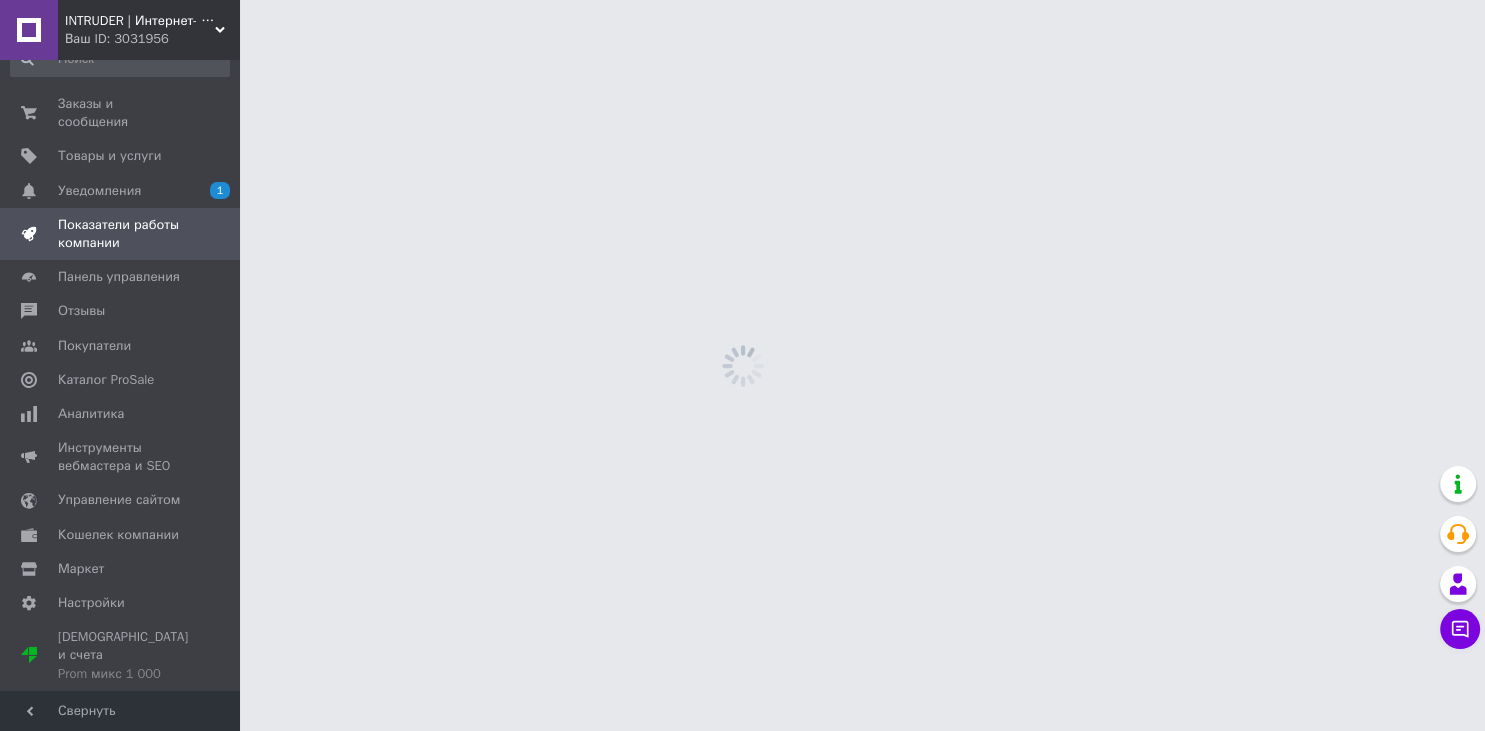 scroll, scrollTop: 0, scrollLeft: 0, axis: both 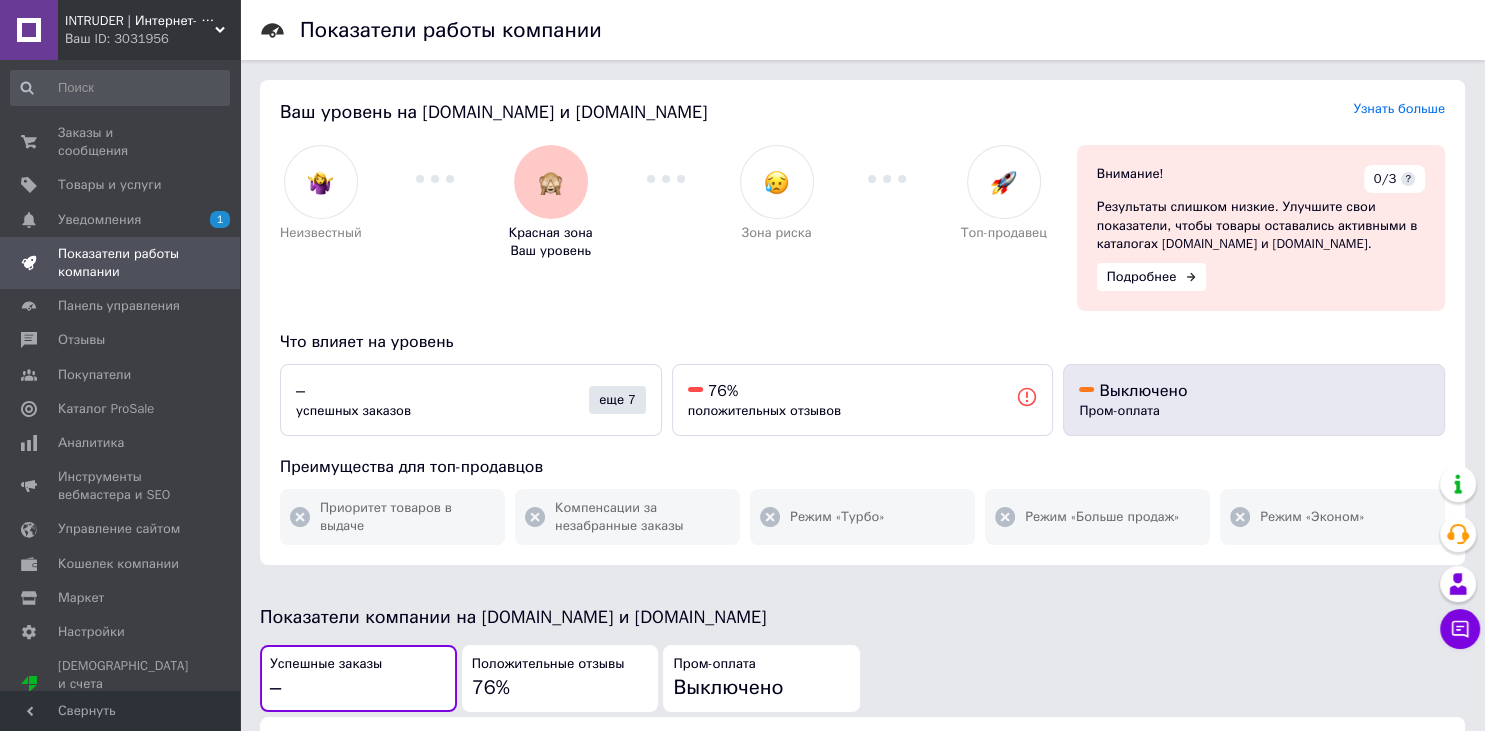 click on "Выключено" at bounding box center (1143, 391) 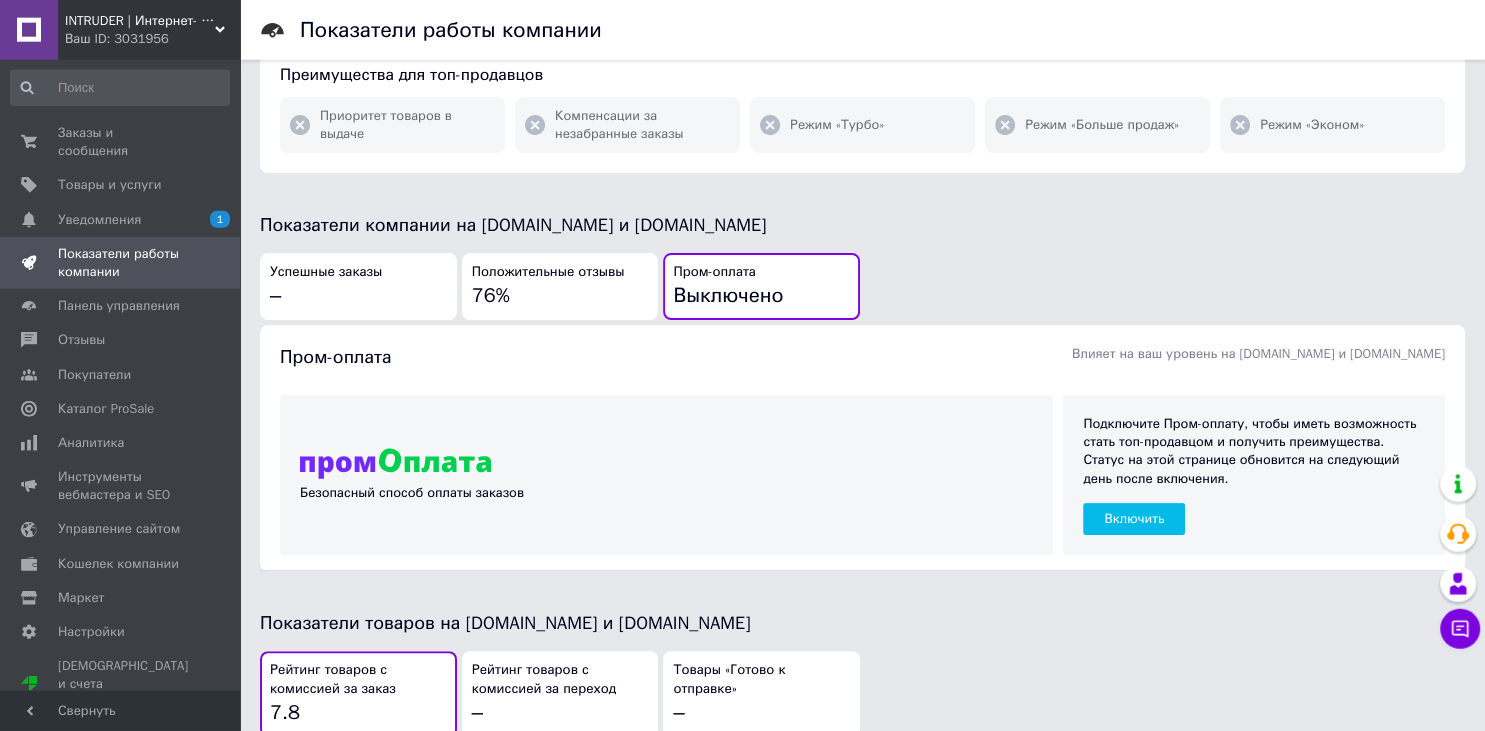 scroll, scrollTop: 429, scrollLeft: 0, axis: vertical 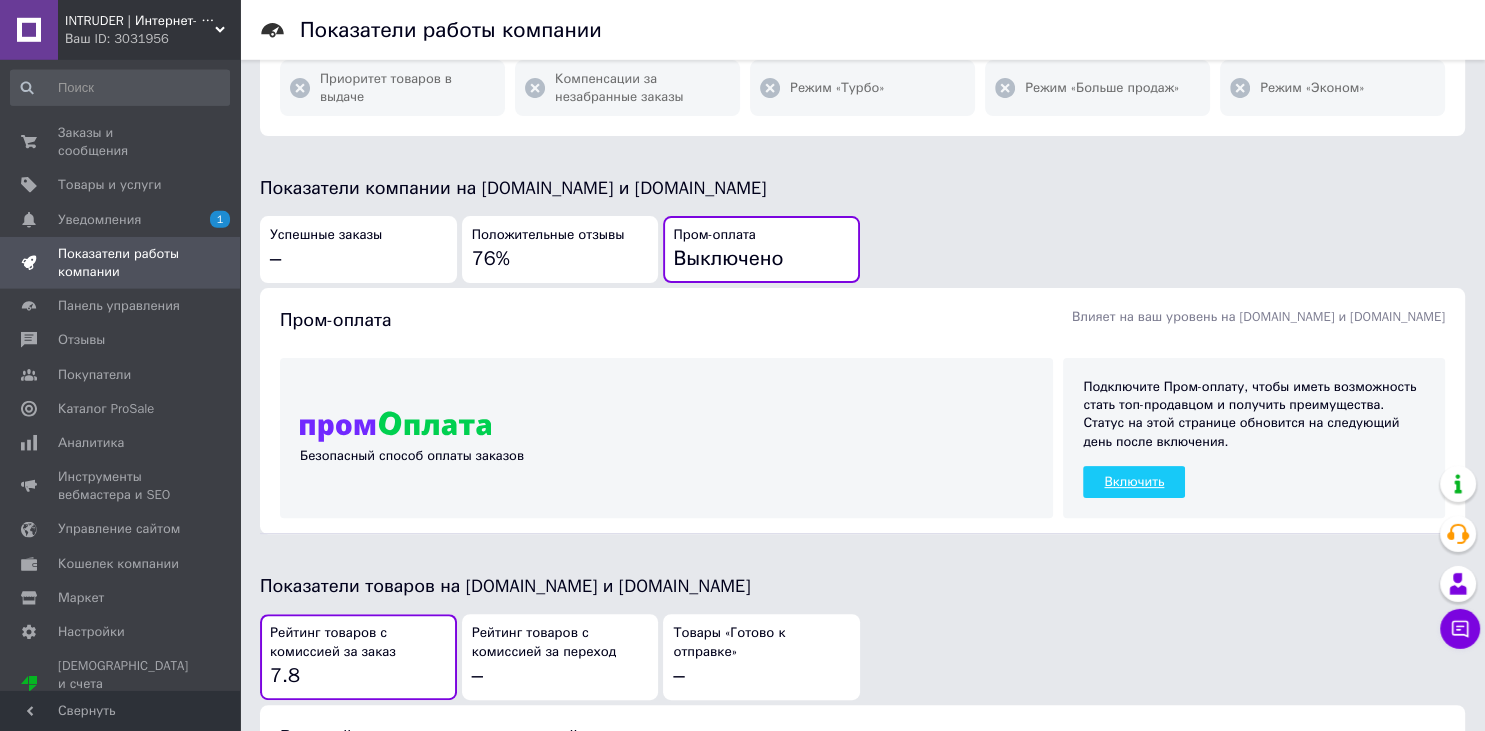 click on "Включить" at bounding box center [1134, 482] 